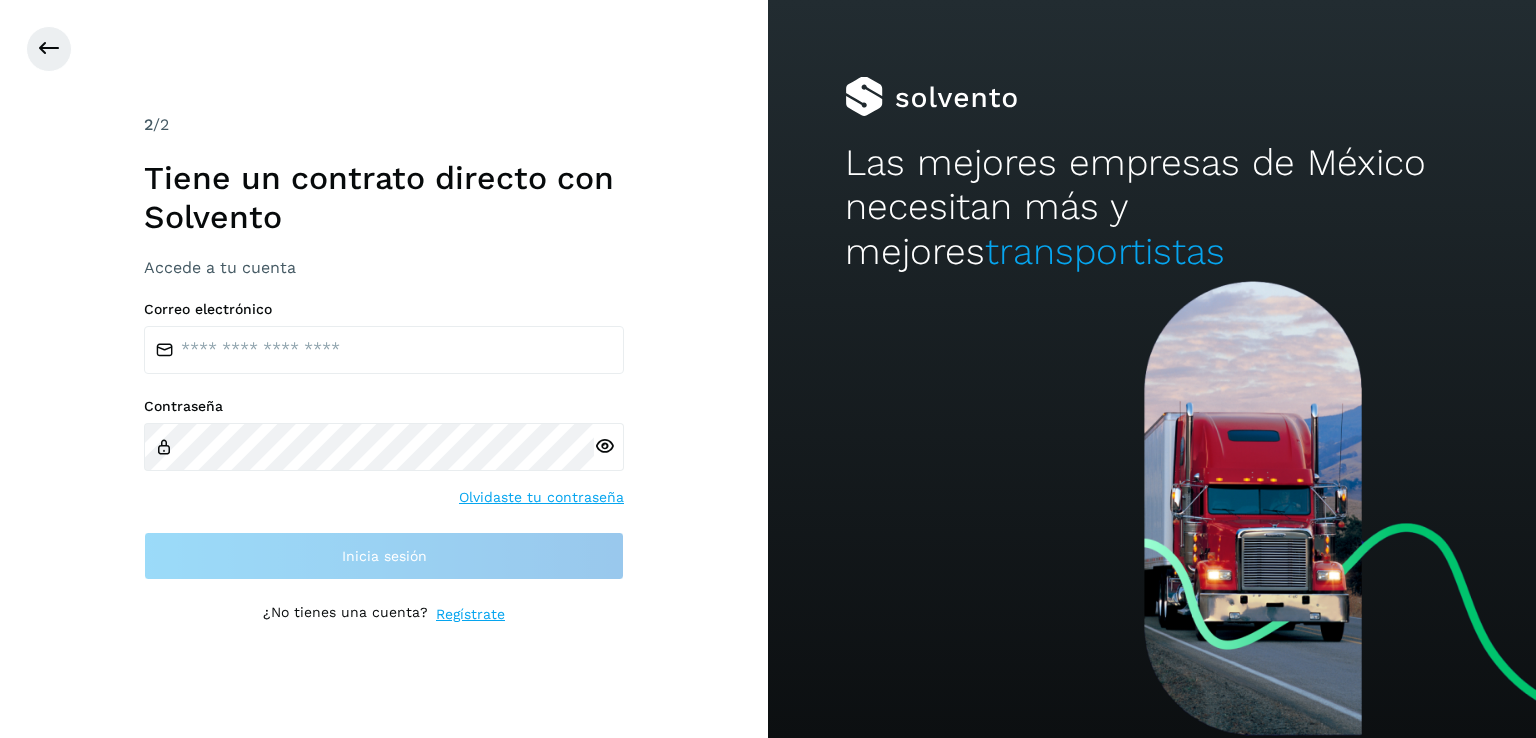 scroll, scrollTop: 0, scrollLeft: 0, axis: both 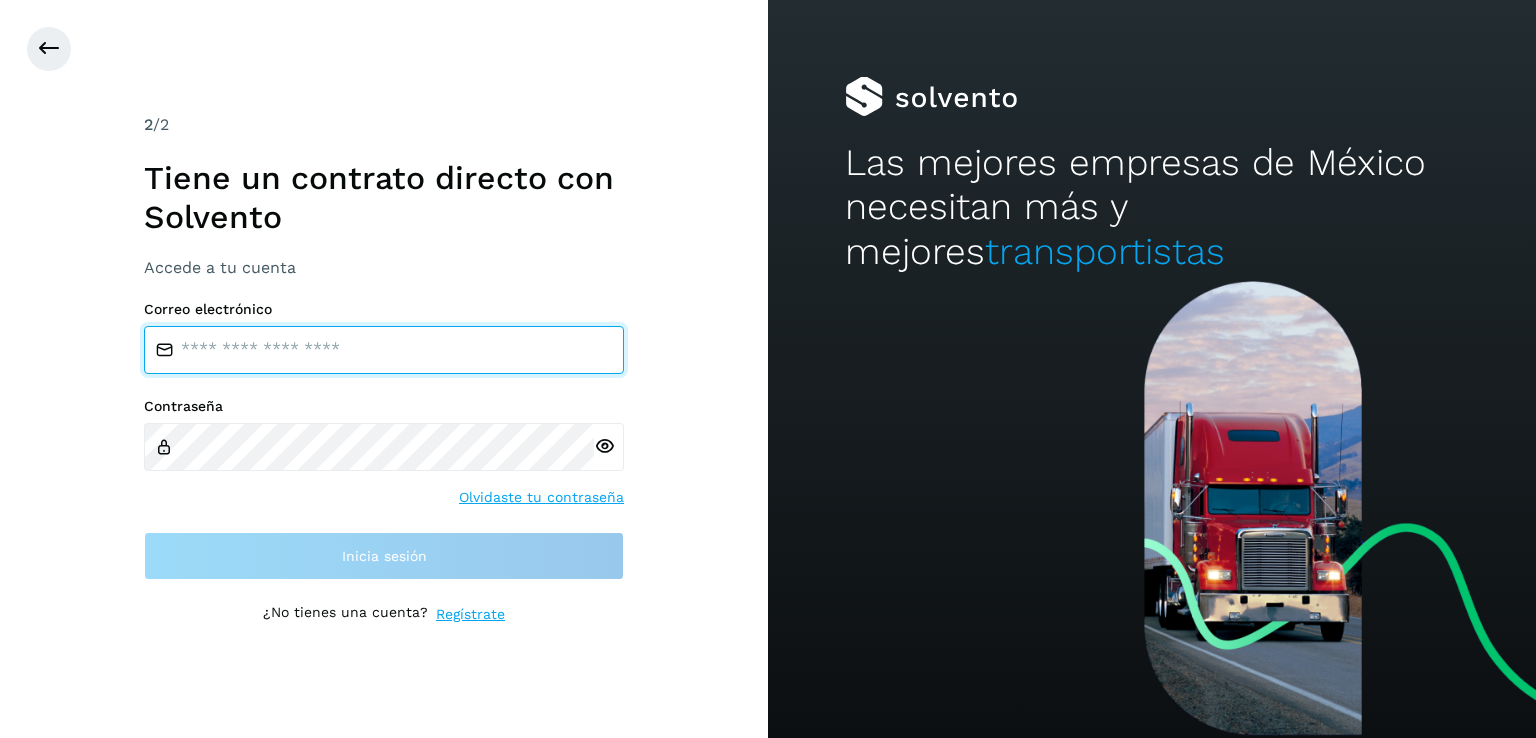 click at bounding box center (384, 350) 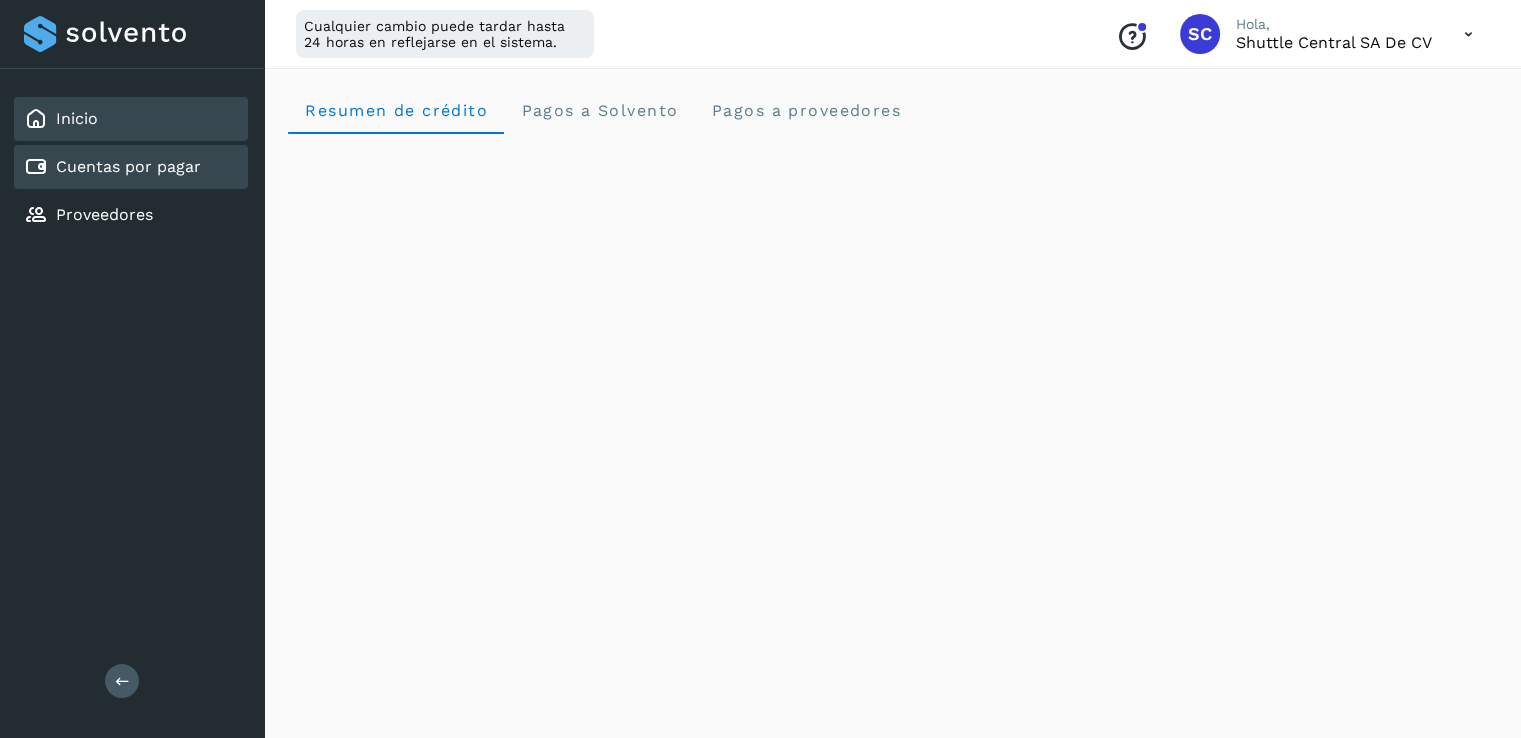 click on "Cuentas por pagar" at bounding box center [128, 166] 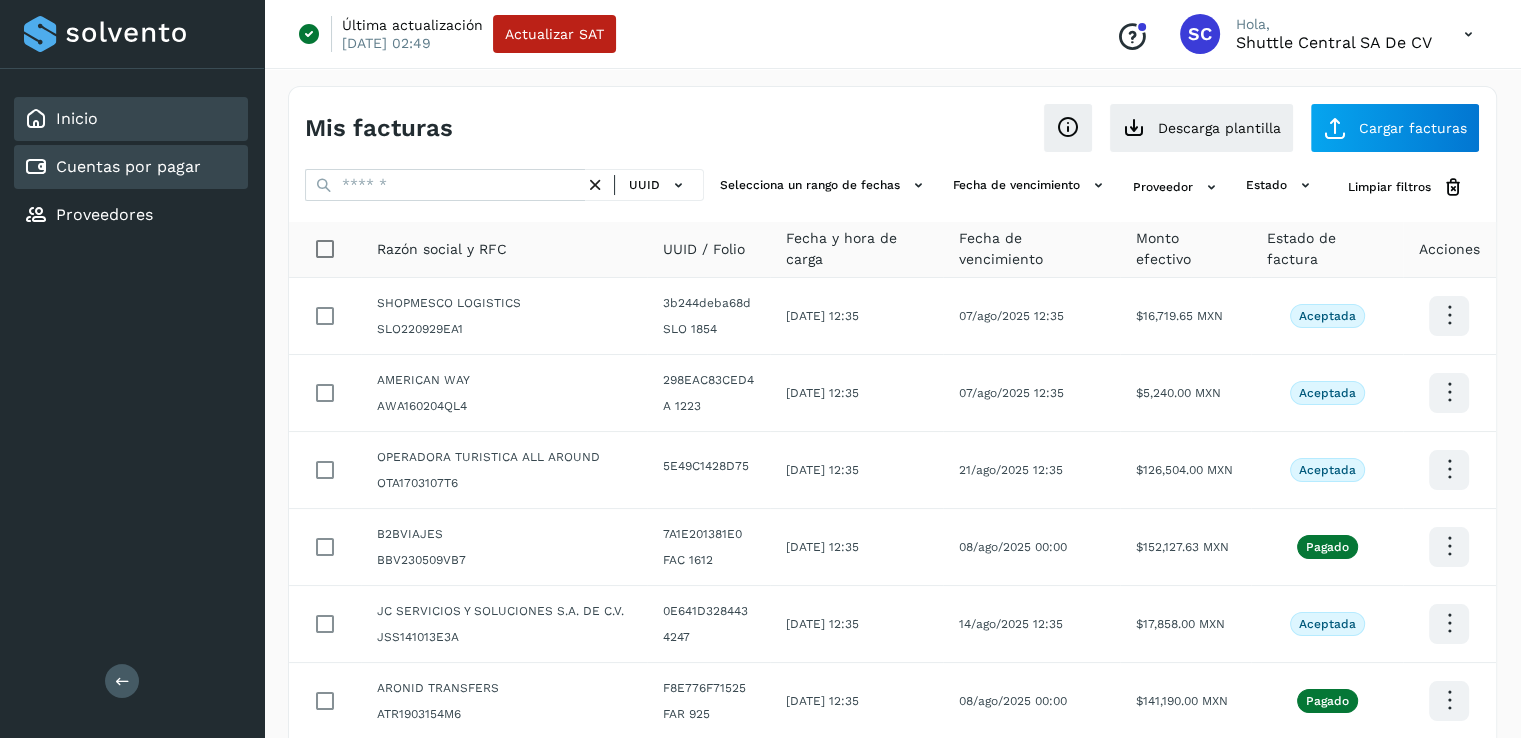 click on "Inicio" 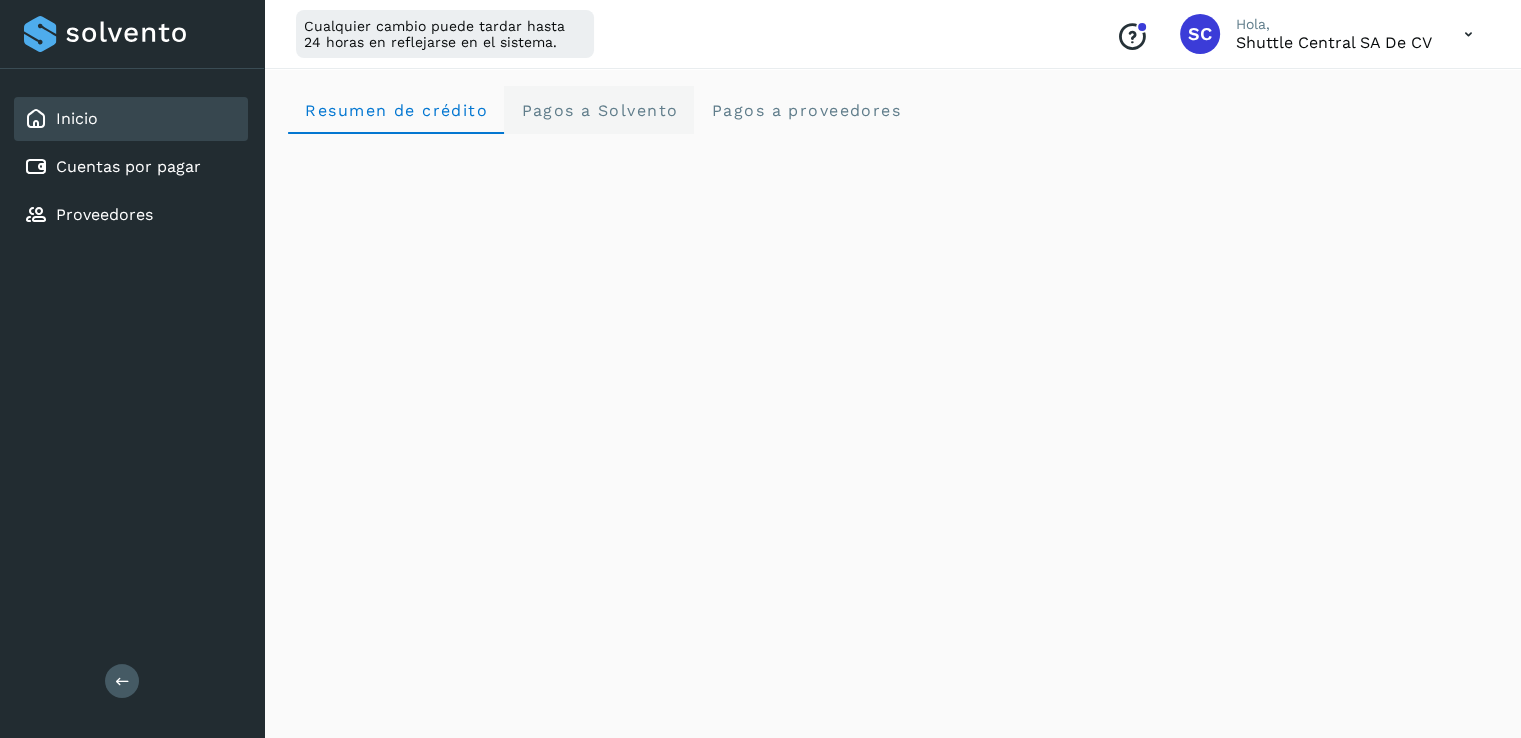 click on "Pagos a Solvento" 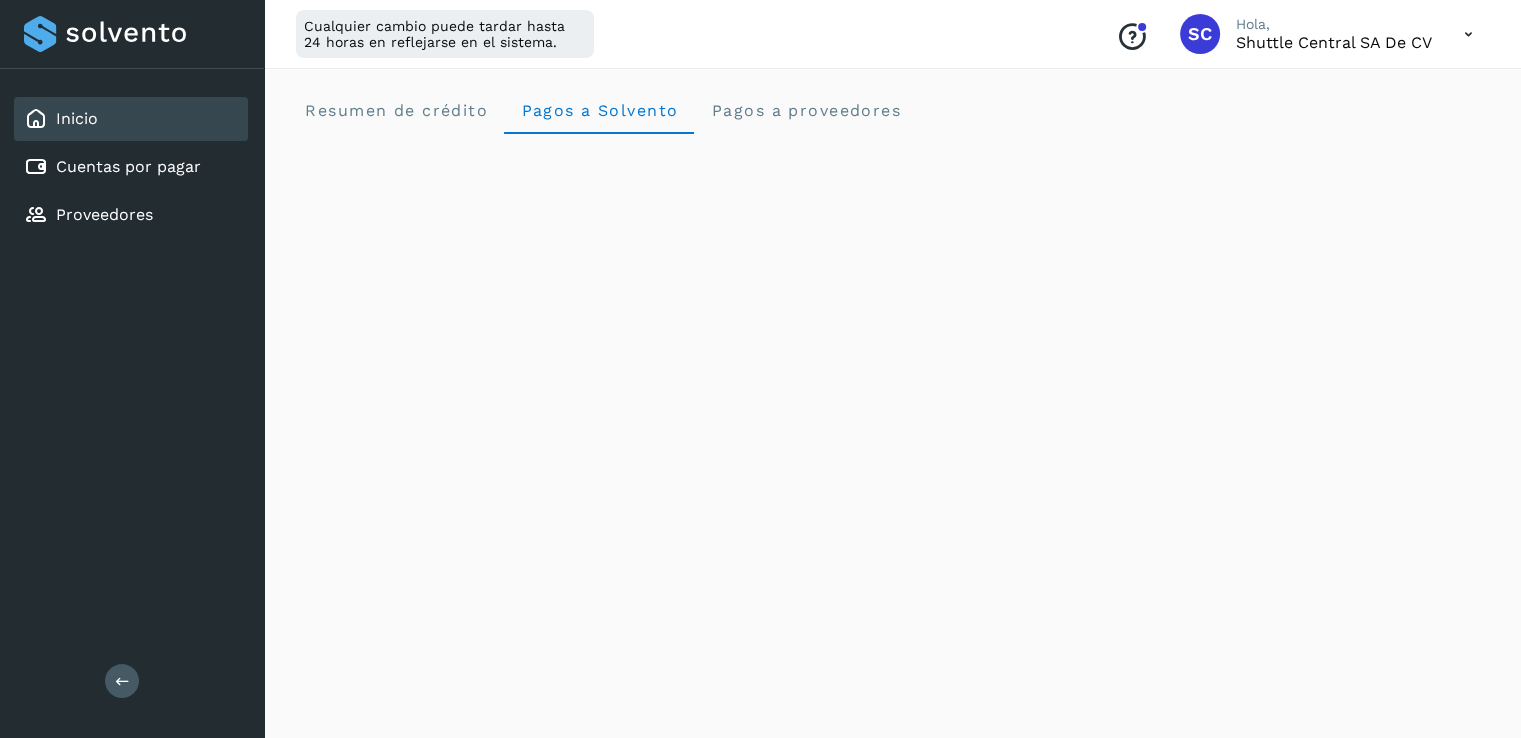 type 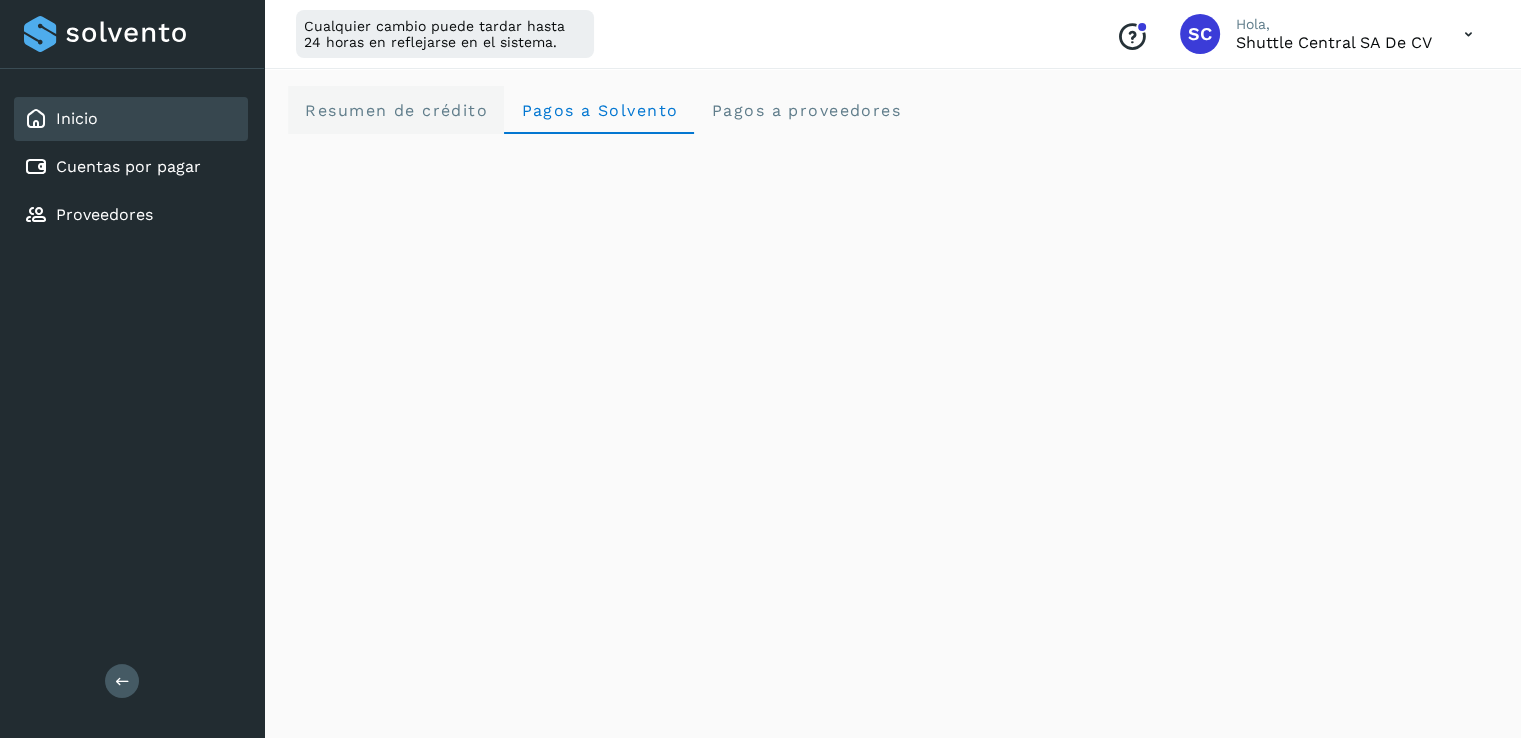 click on "Resumen de crédito" 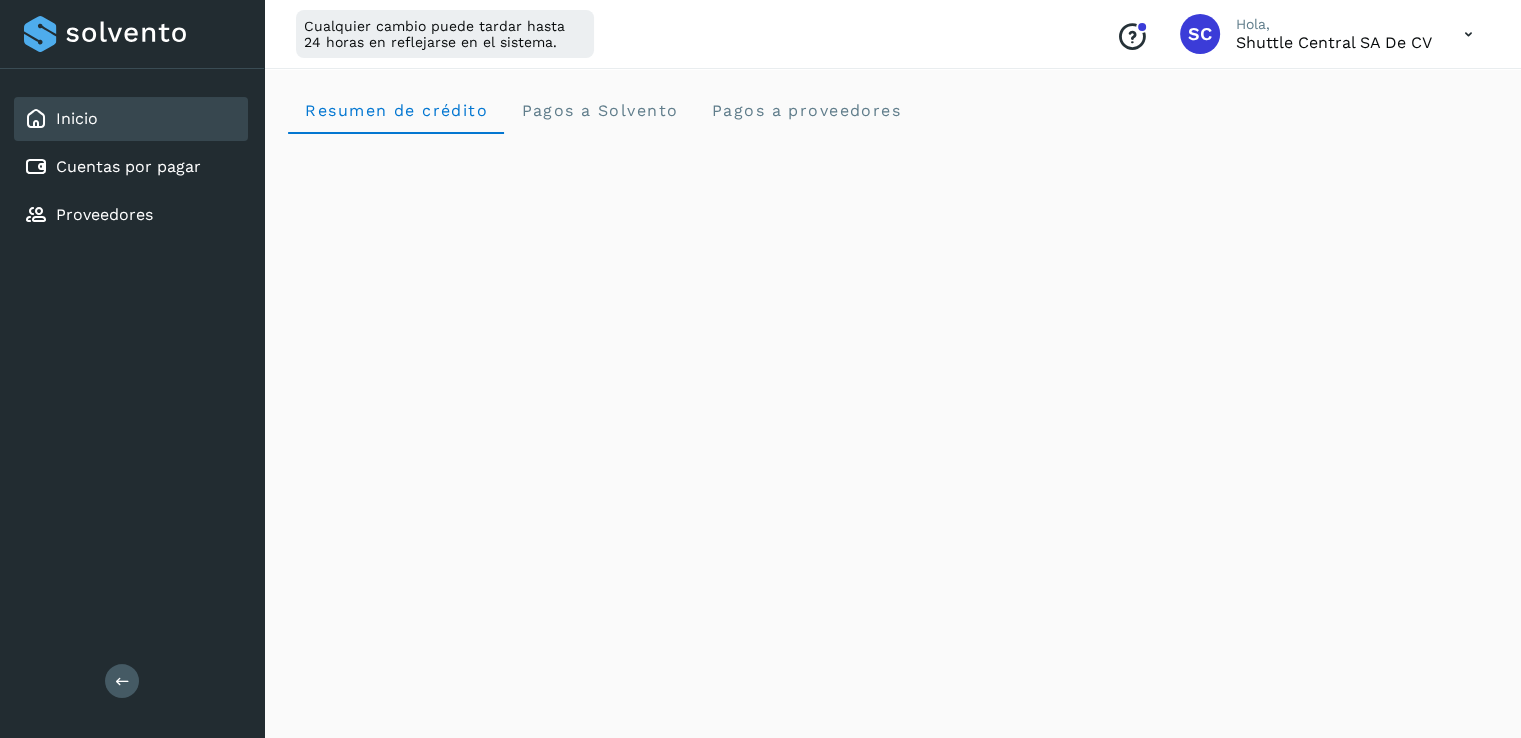type 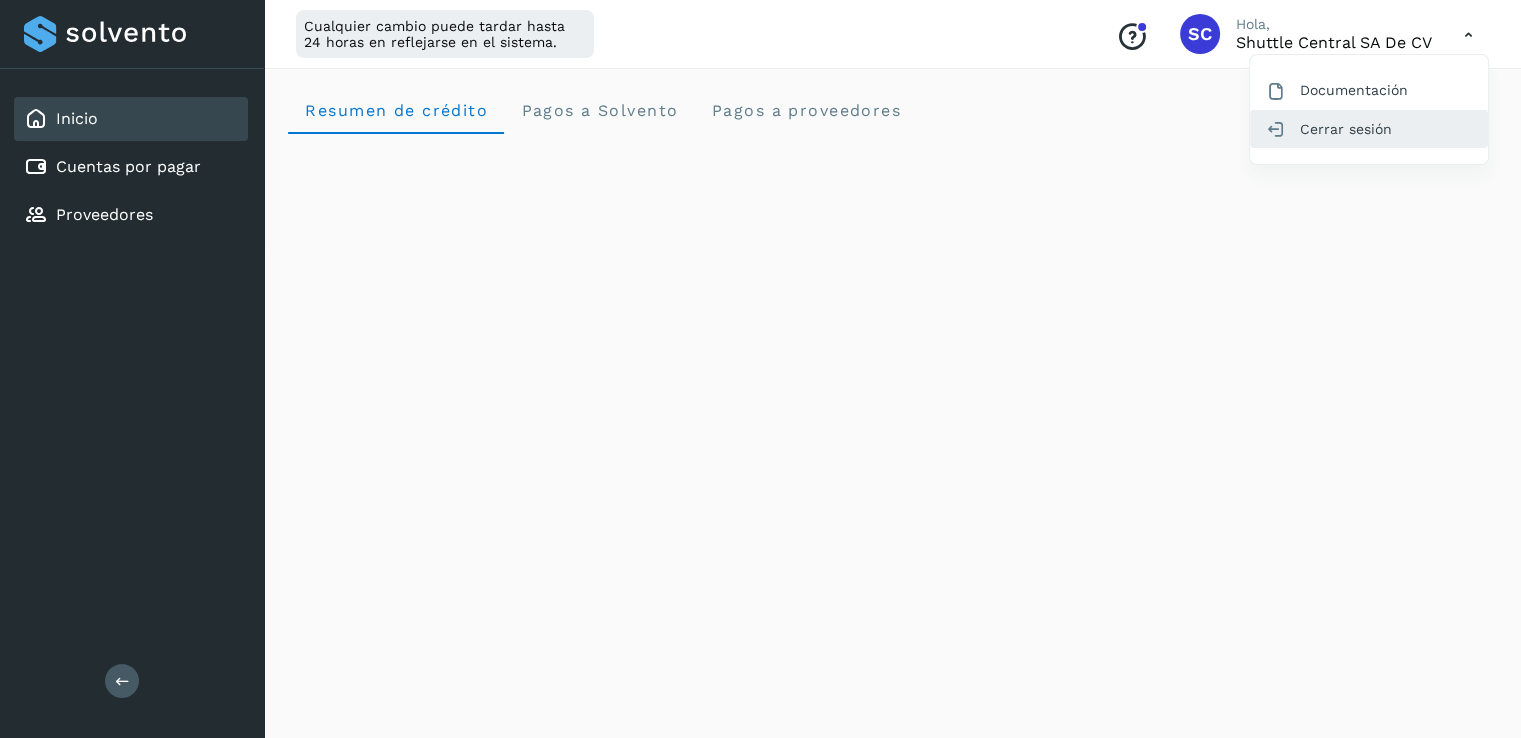 click on "Cerrar sesión" 